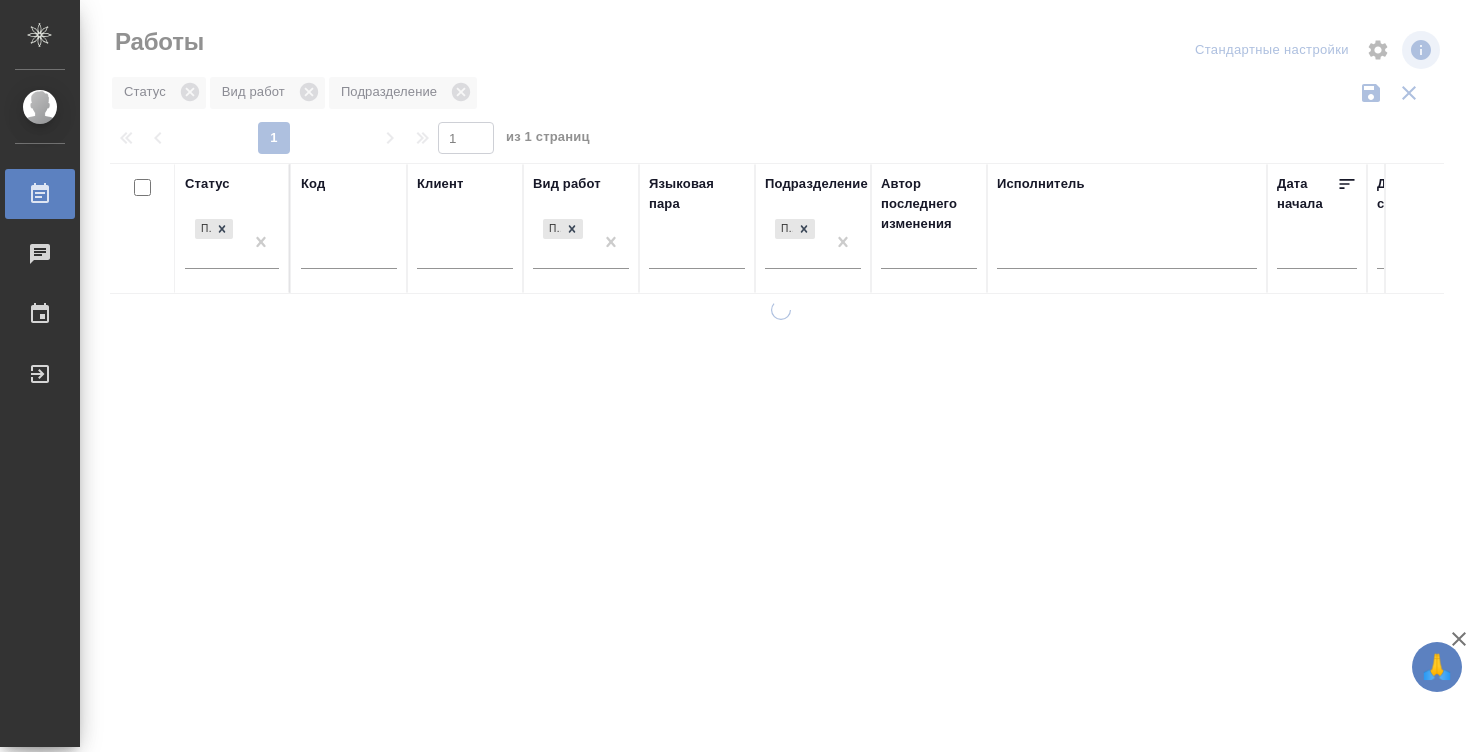 scroll, scrollTop: 0, scrollLeft: 0, axis: both 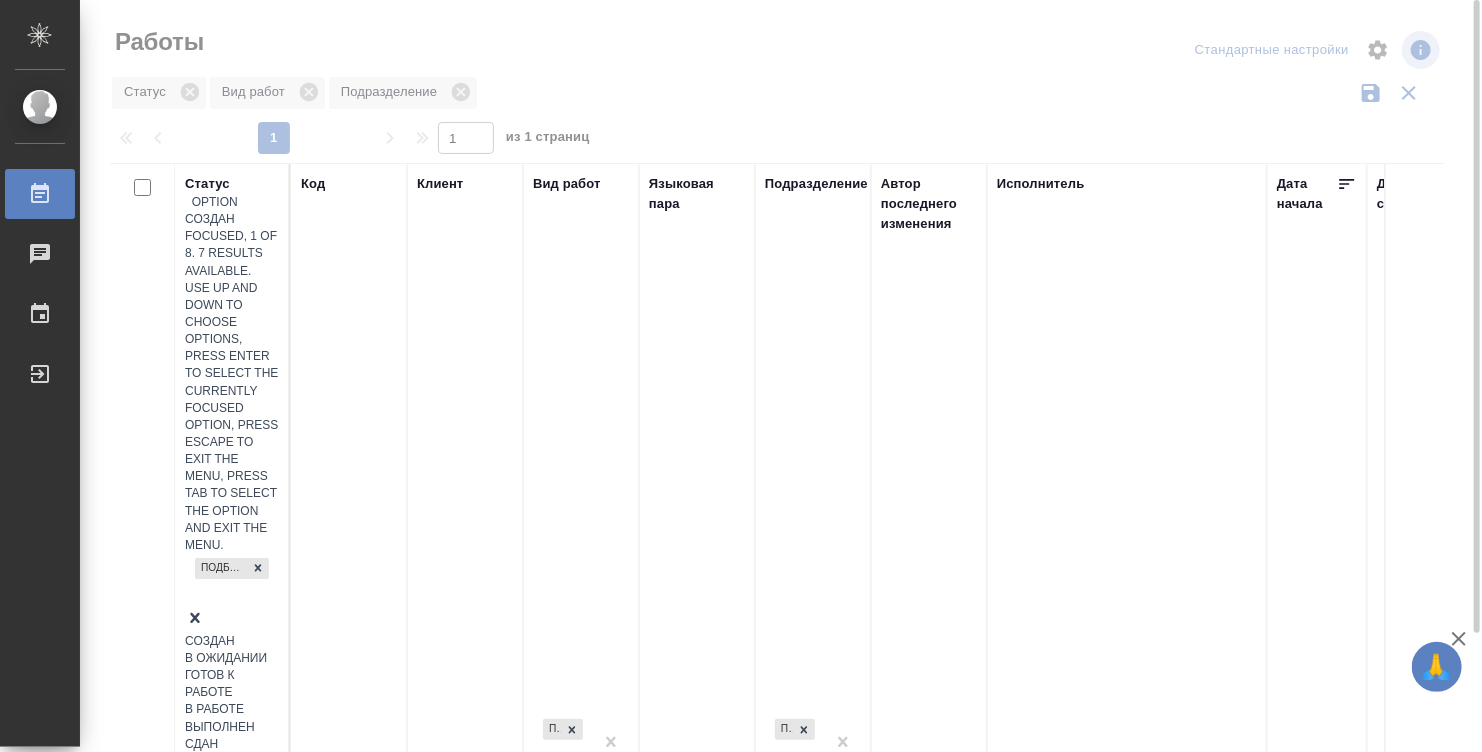 click on "Подбор" at bounding box center (232, 581) 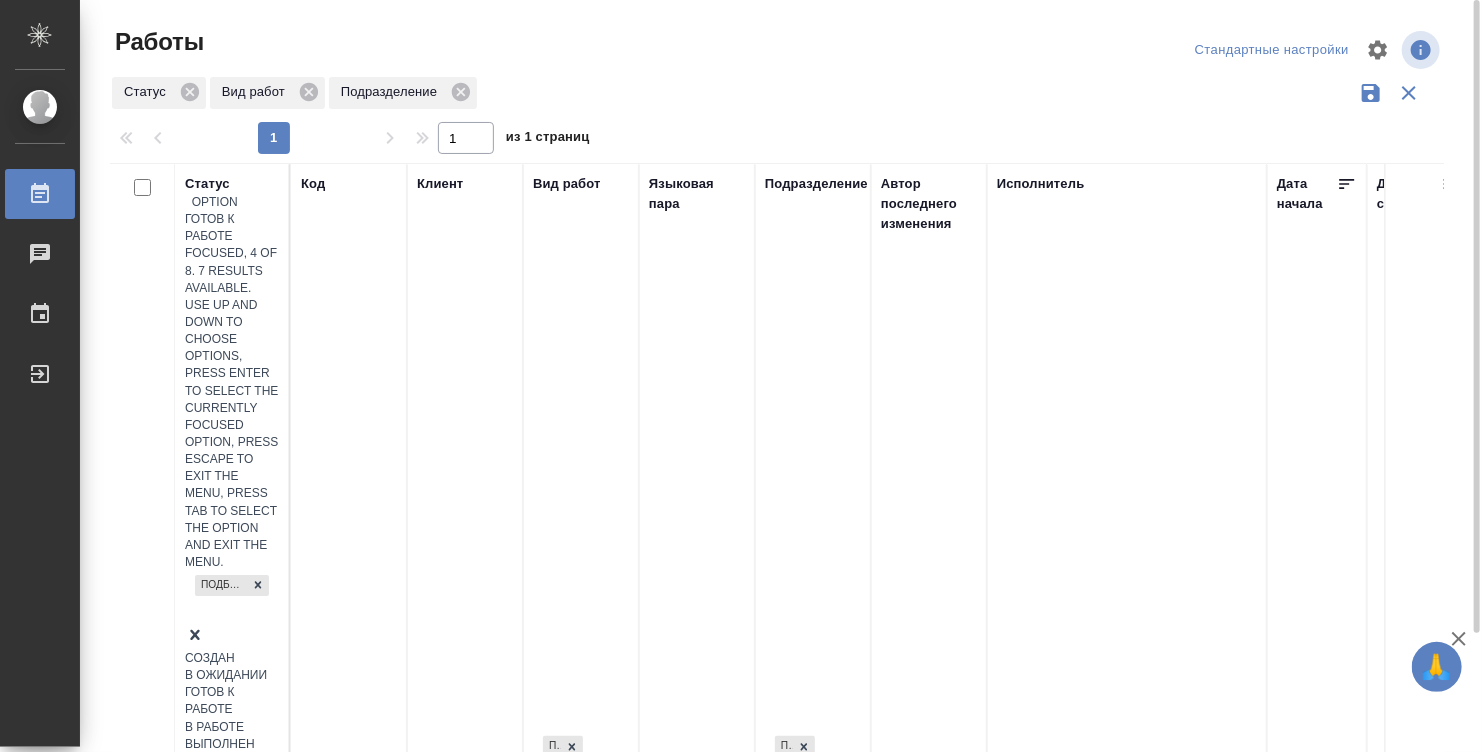 click on "Готов к работе" at bounding box center (232, 701) 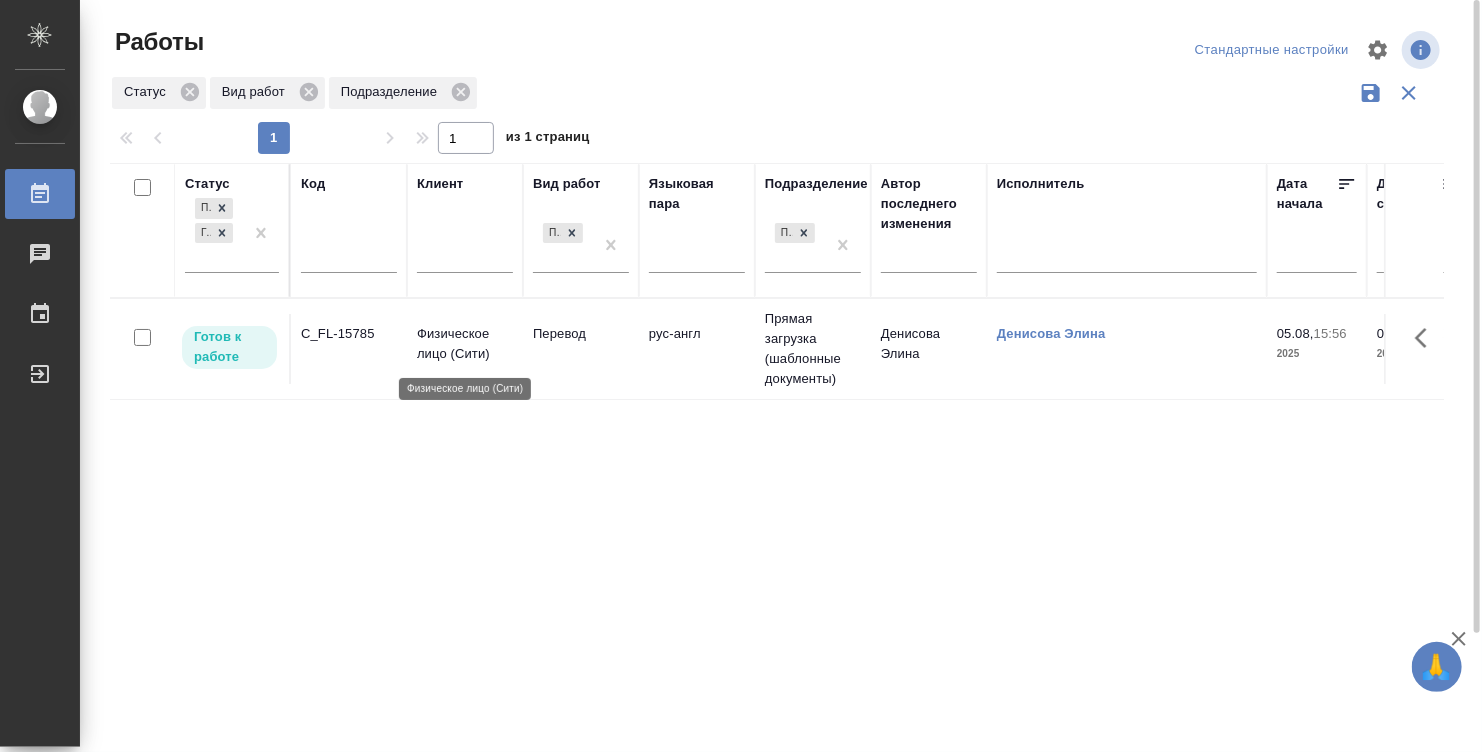 click on "Физическое лицо (Сити)" at bounding box center [465, 344] 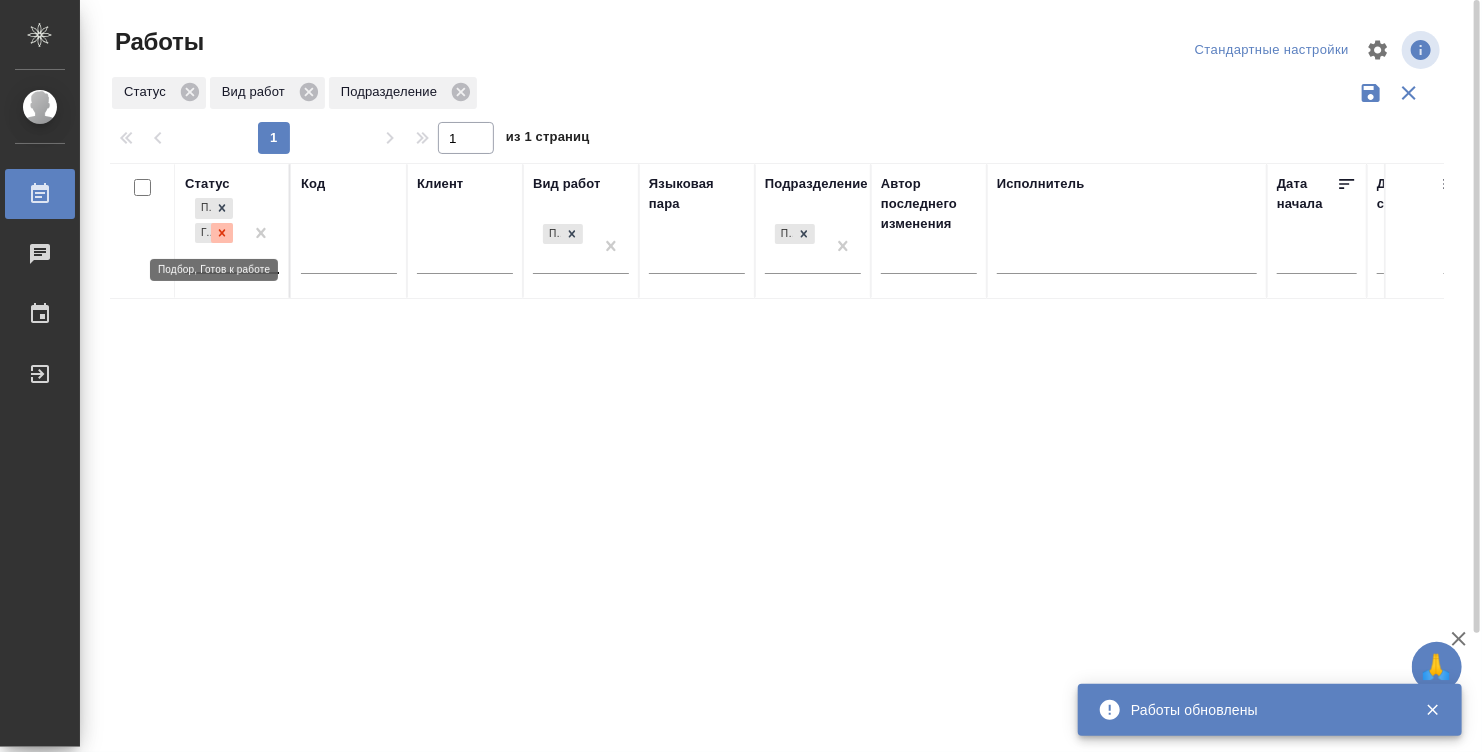 click 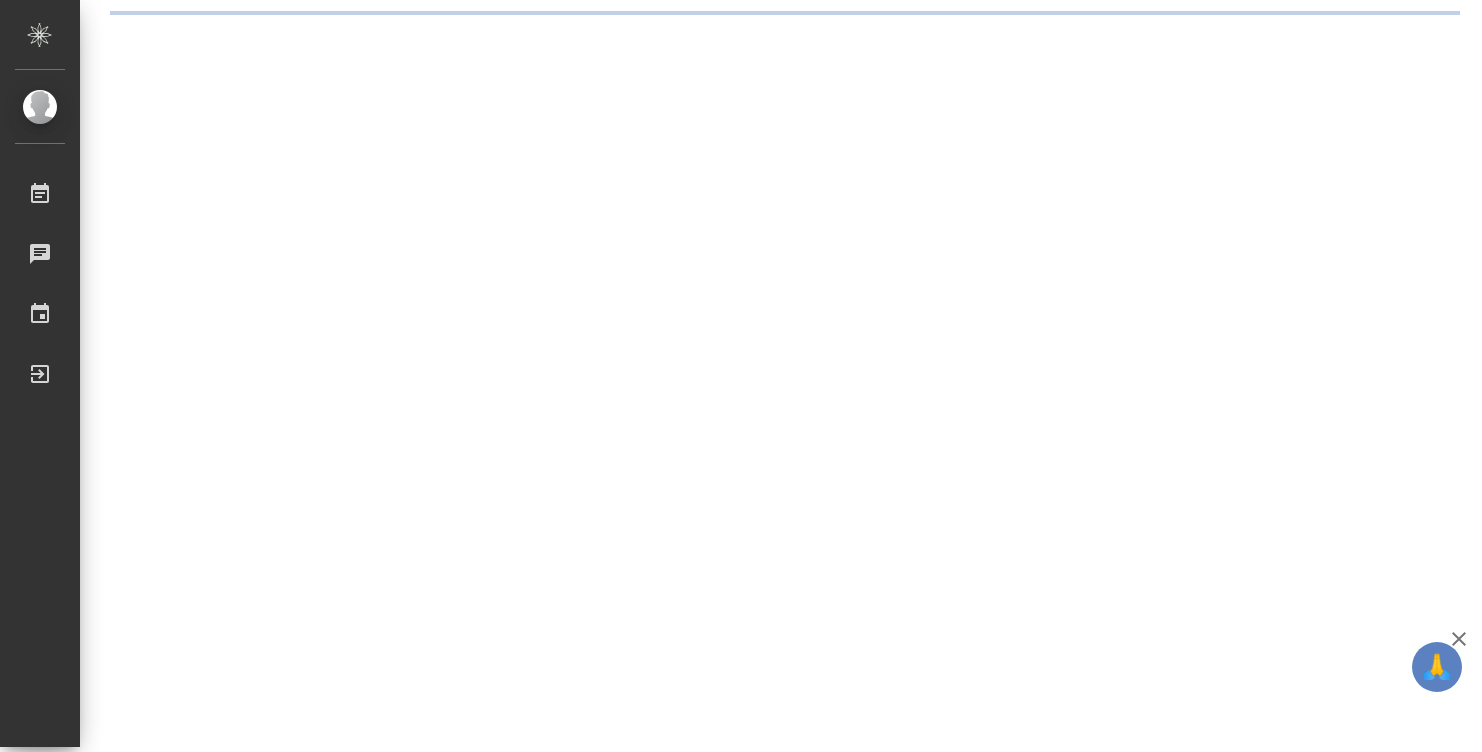scroll, scrollTop: 0, scrollLeft: 0, axis: both 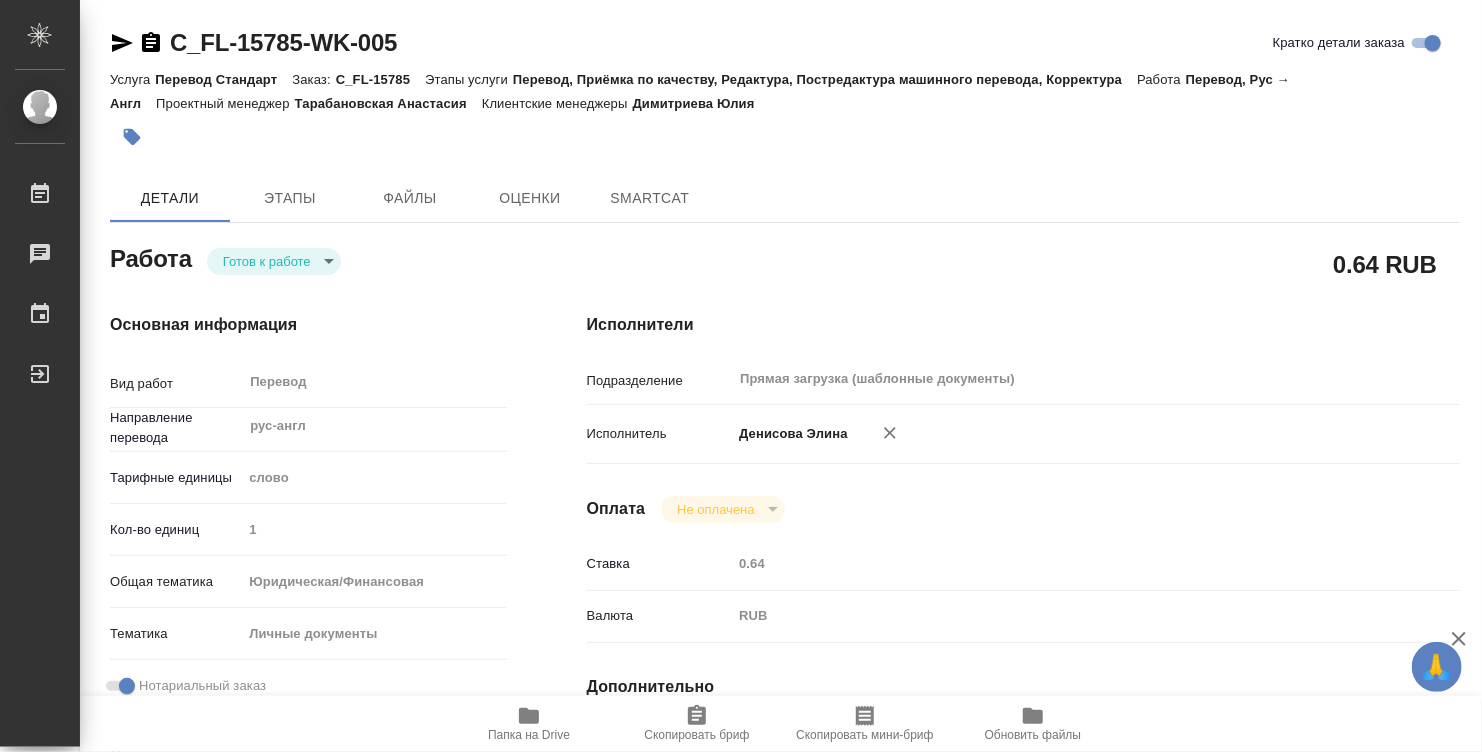 type on "x" 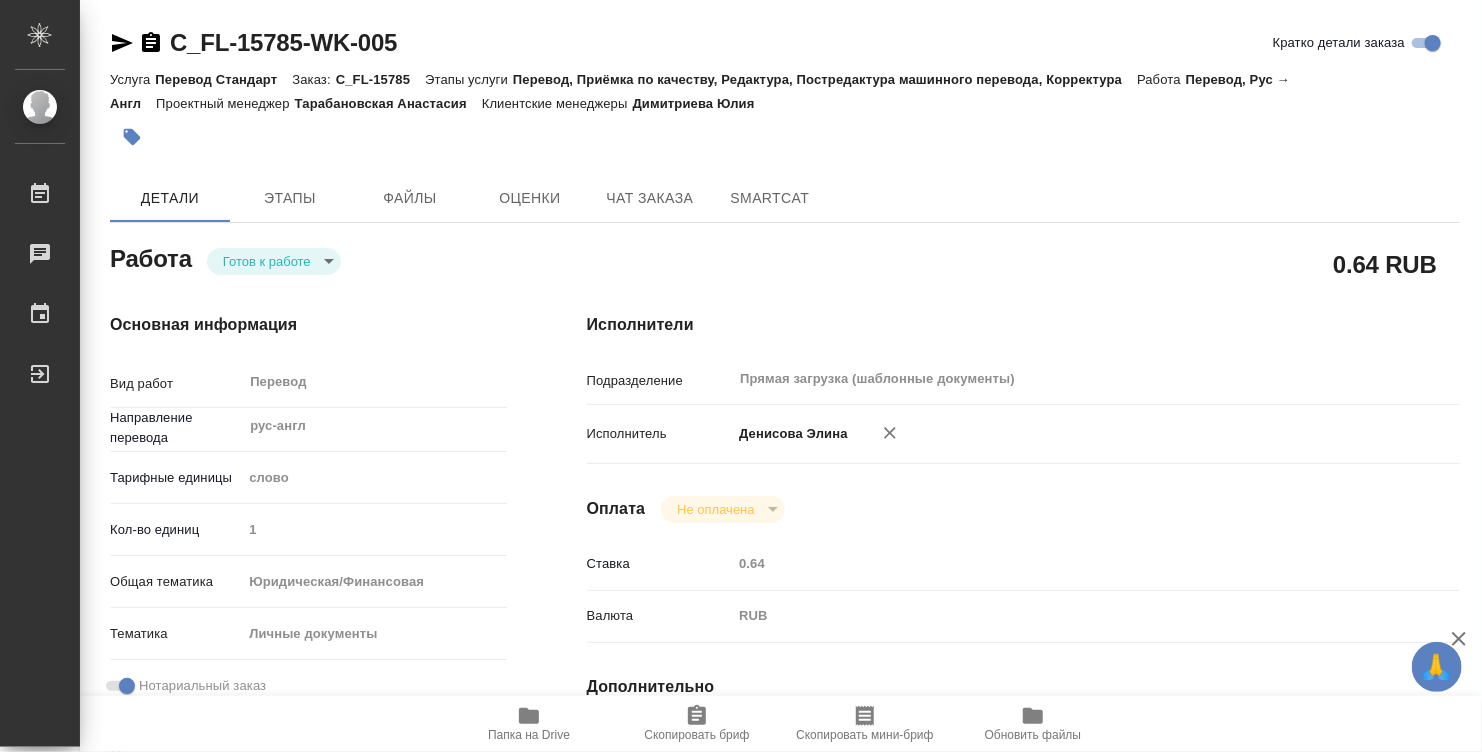 type on "x" 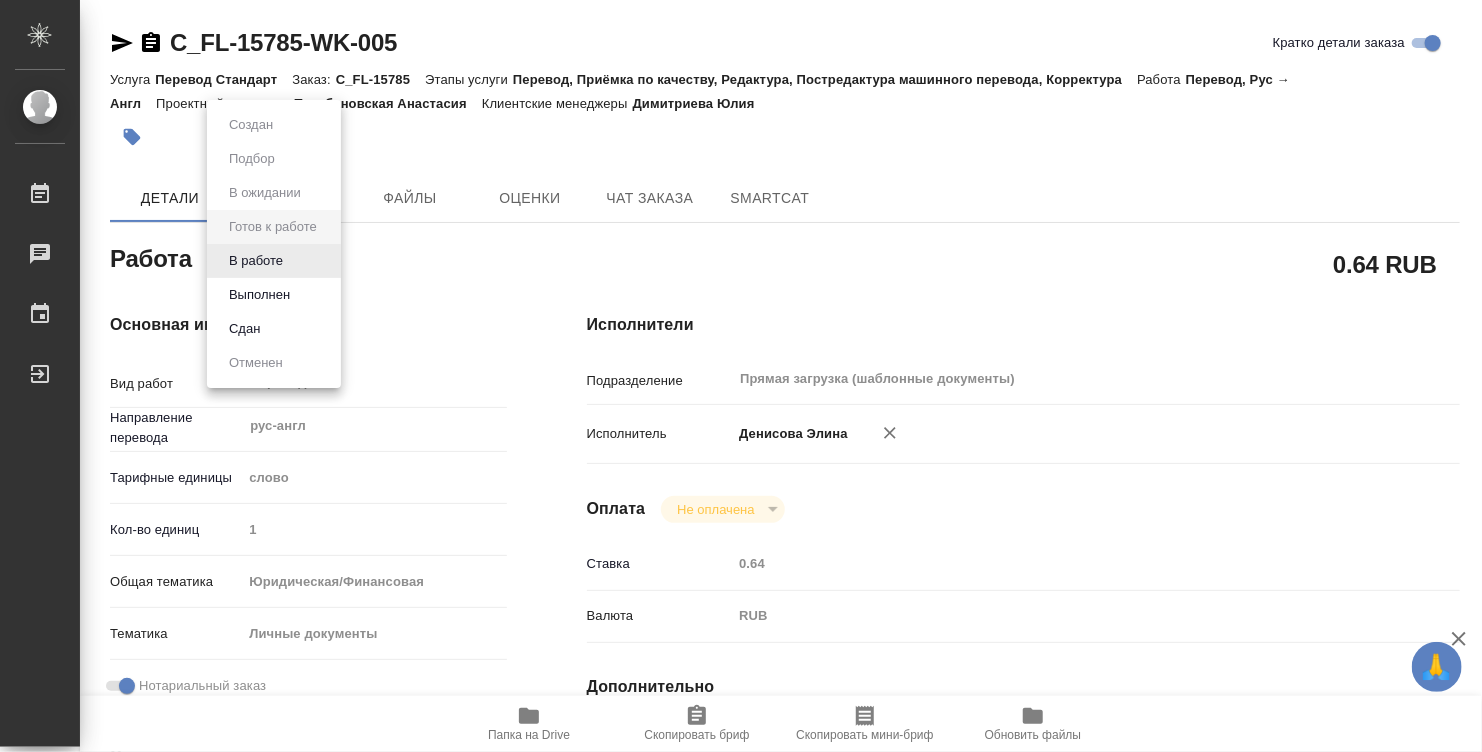 type on "x" 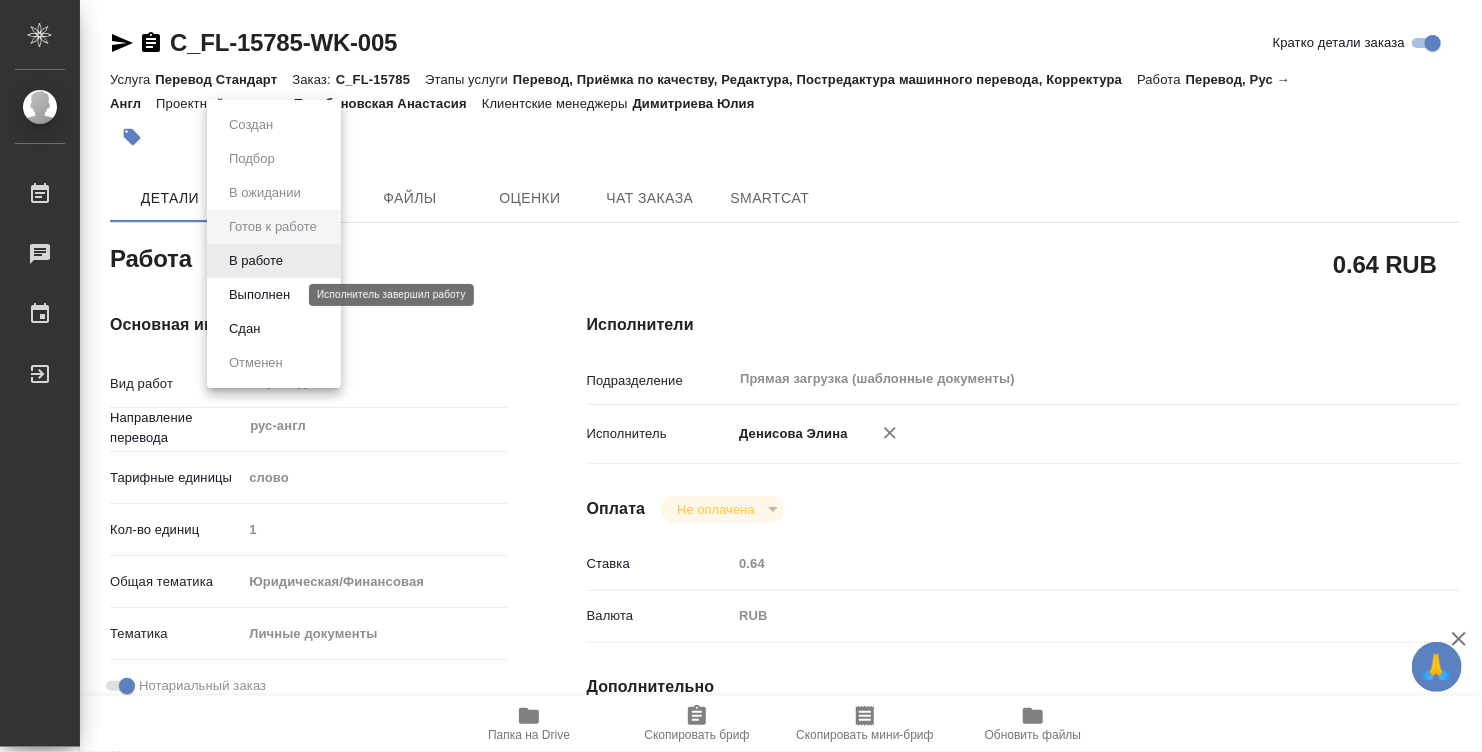 click on "Выполнен" at bounding box center (259, 295) 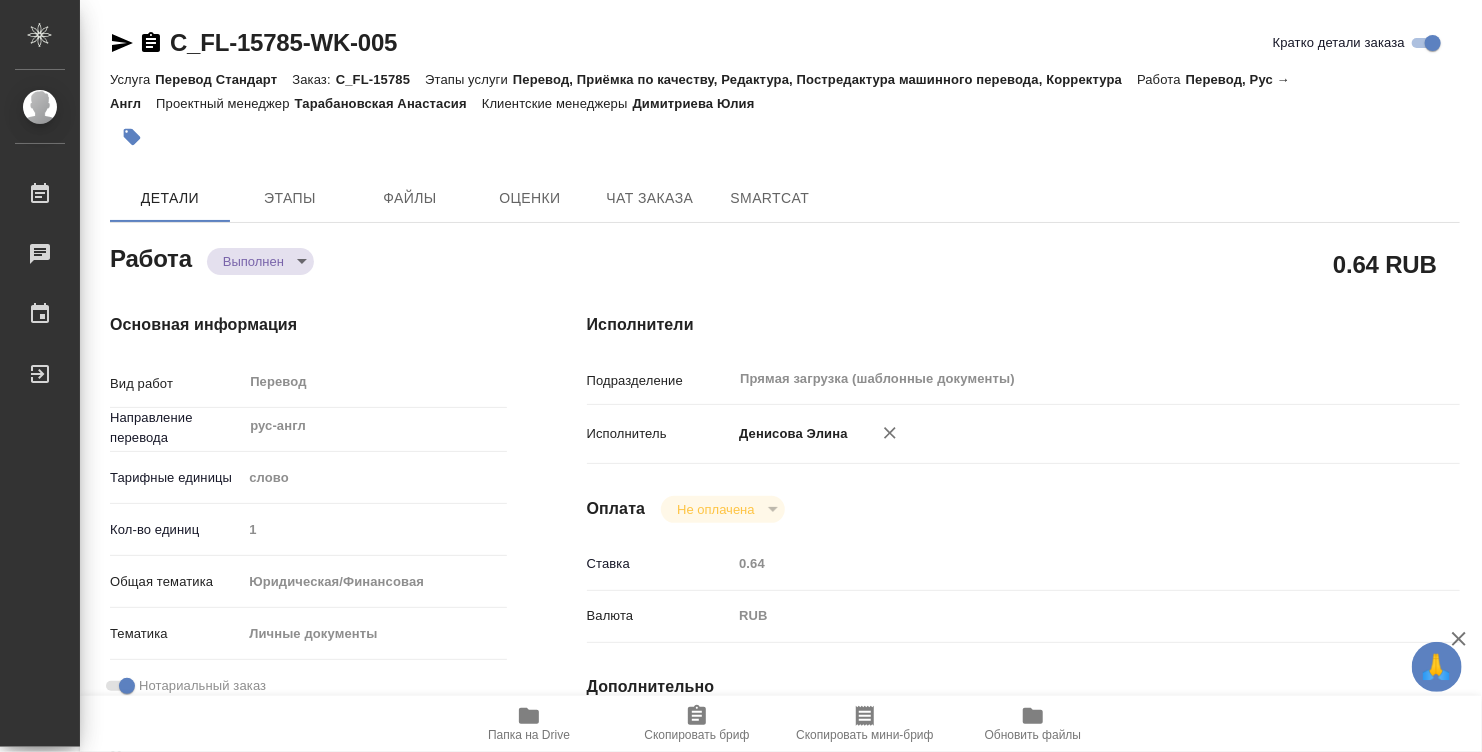 type on "x" 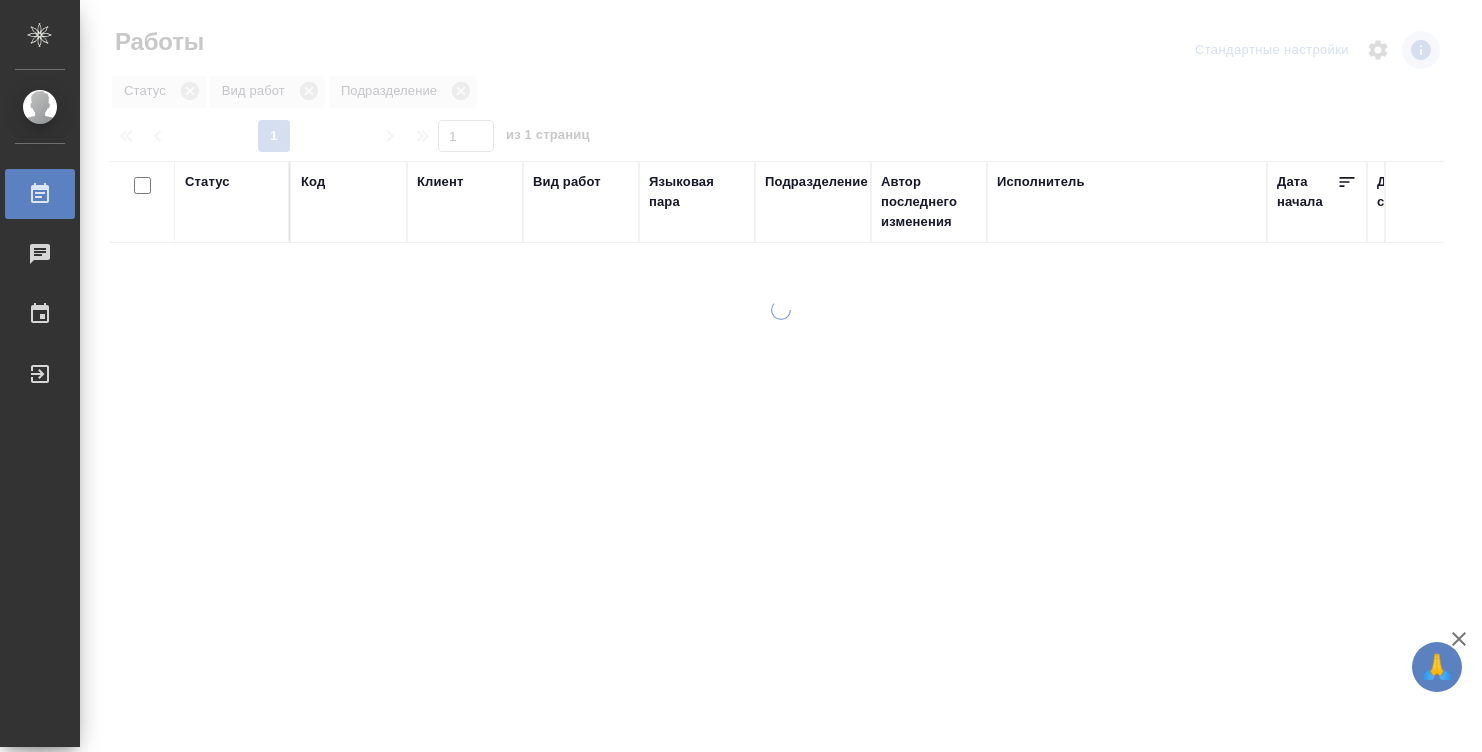 scroll, scrollTop: 0, scrollLeft: 0, axis: both 